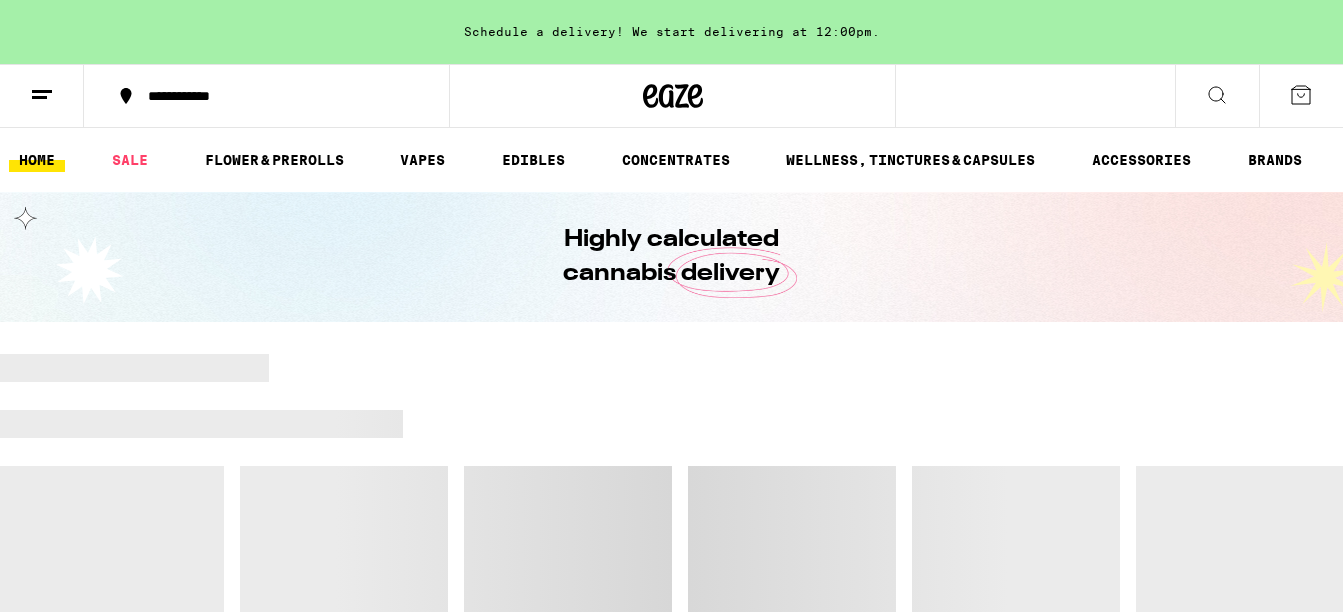 scroll, scrollTop: 0, scrollLeft: 0, axis: both 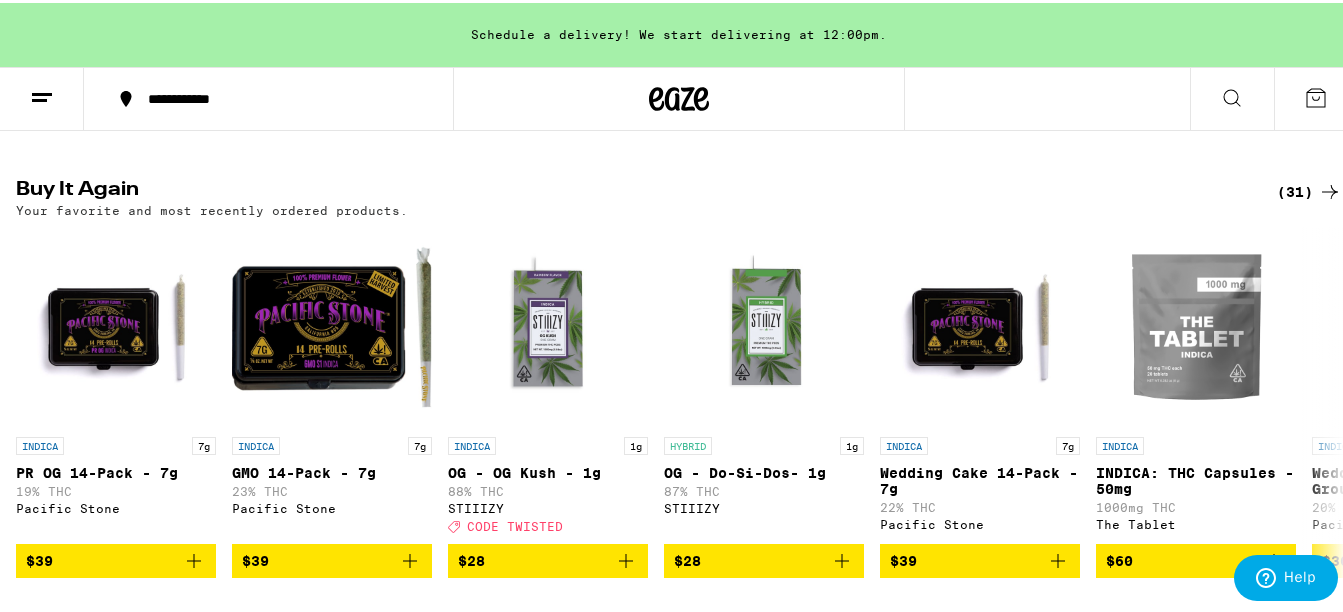 click on "(31)" at bounding box center [1309, 189] 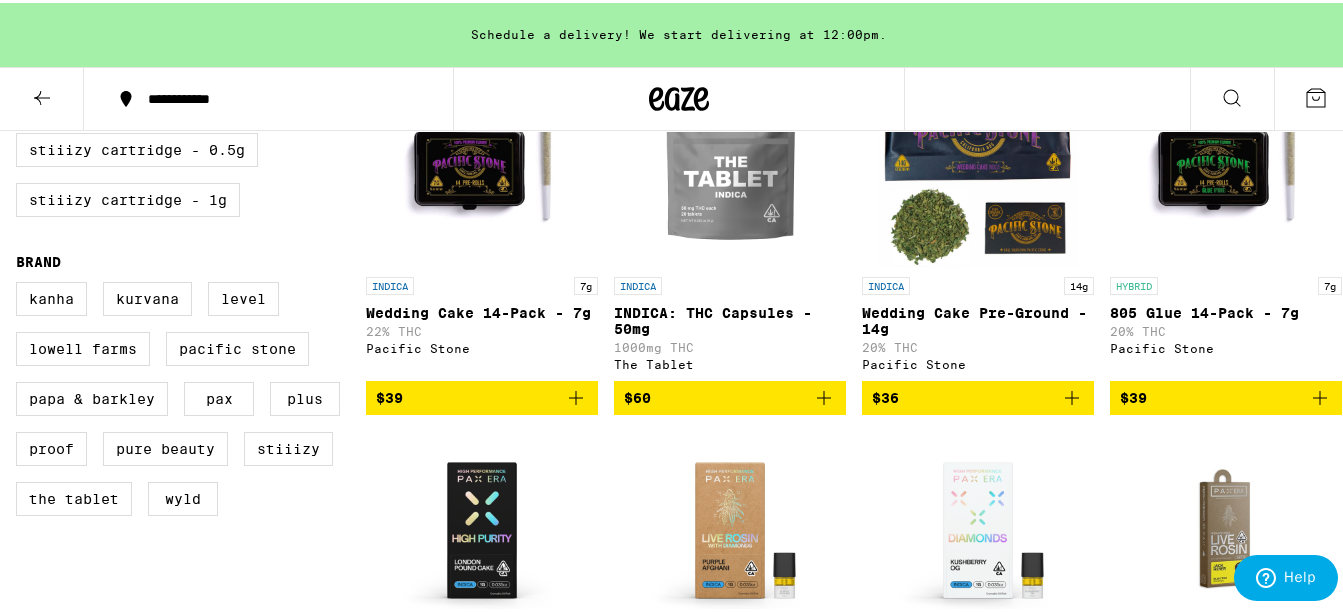 scroll, scrollTop: 0, scrollLeft: 0, axis: both 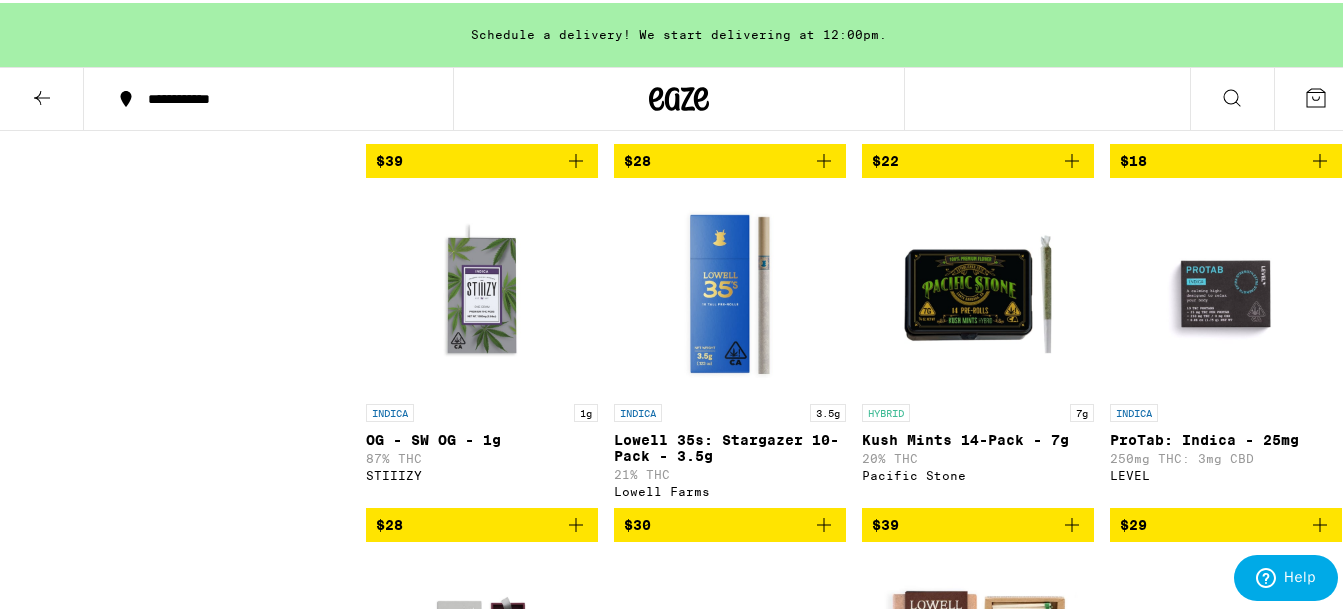 click at bounding box center (42, 96) 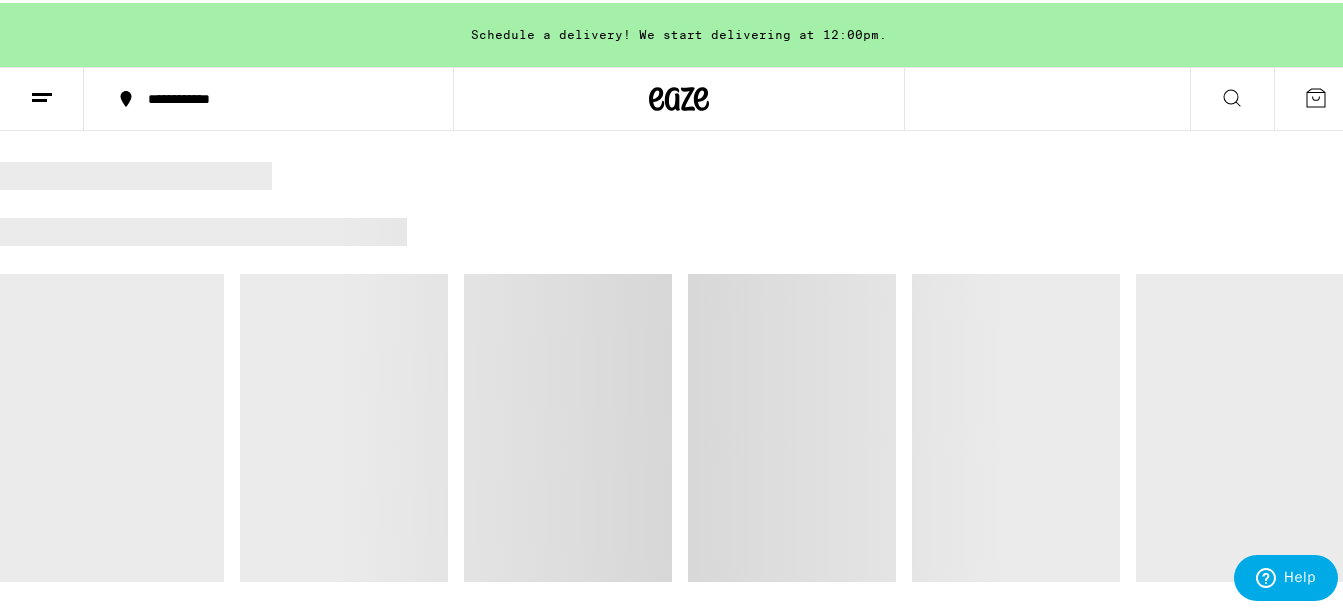scroll, scrollTop: 0, scrollLeft: 0, axis: both 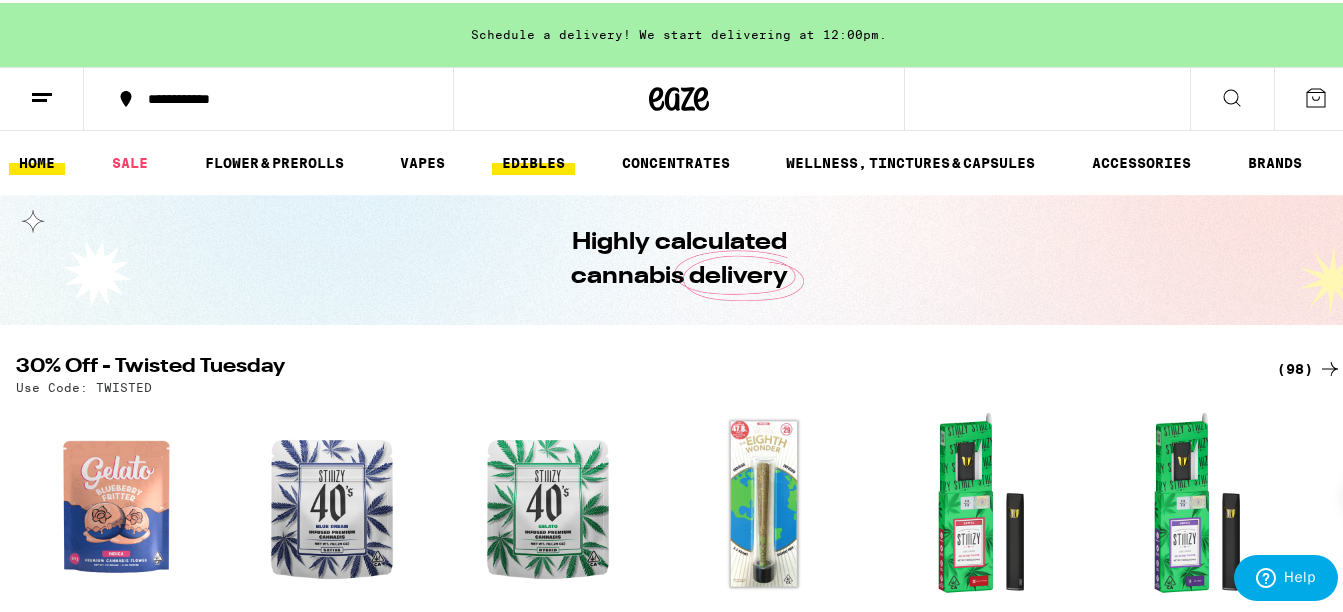 click on "EDIBLES" at bounding box center [533, 160] 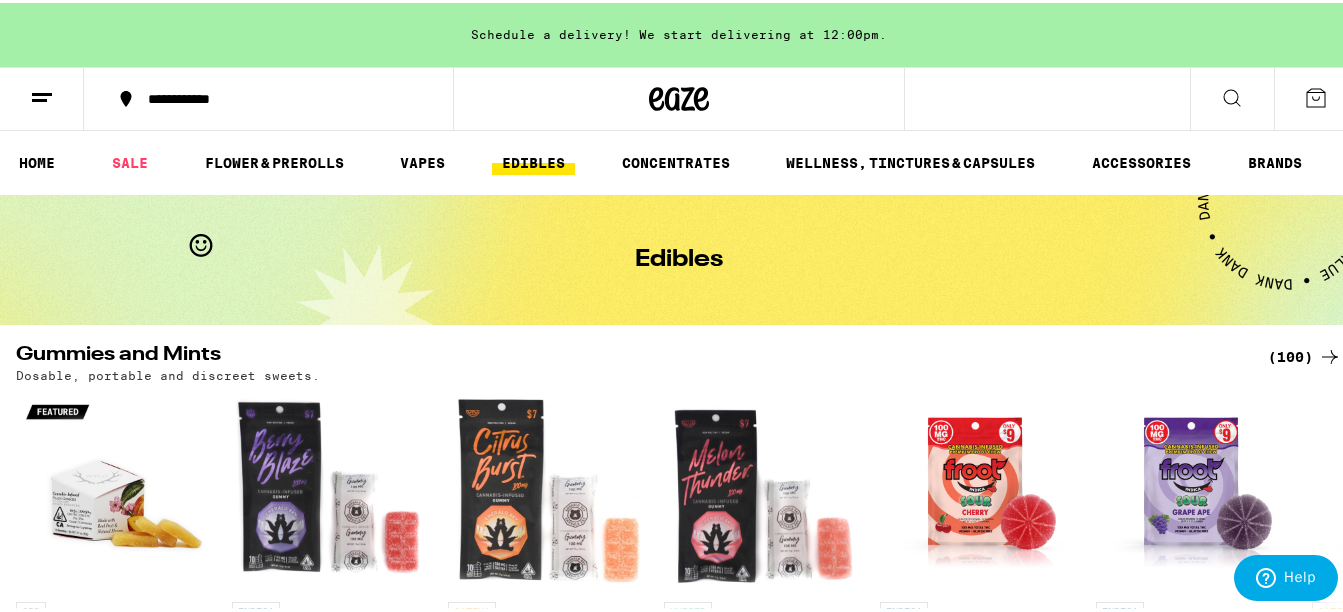 scroll, scrollTop: 535, scrollLeft: 0, axis: vertical 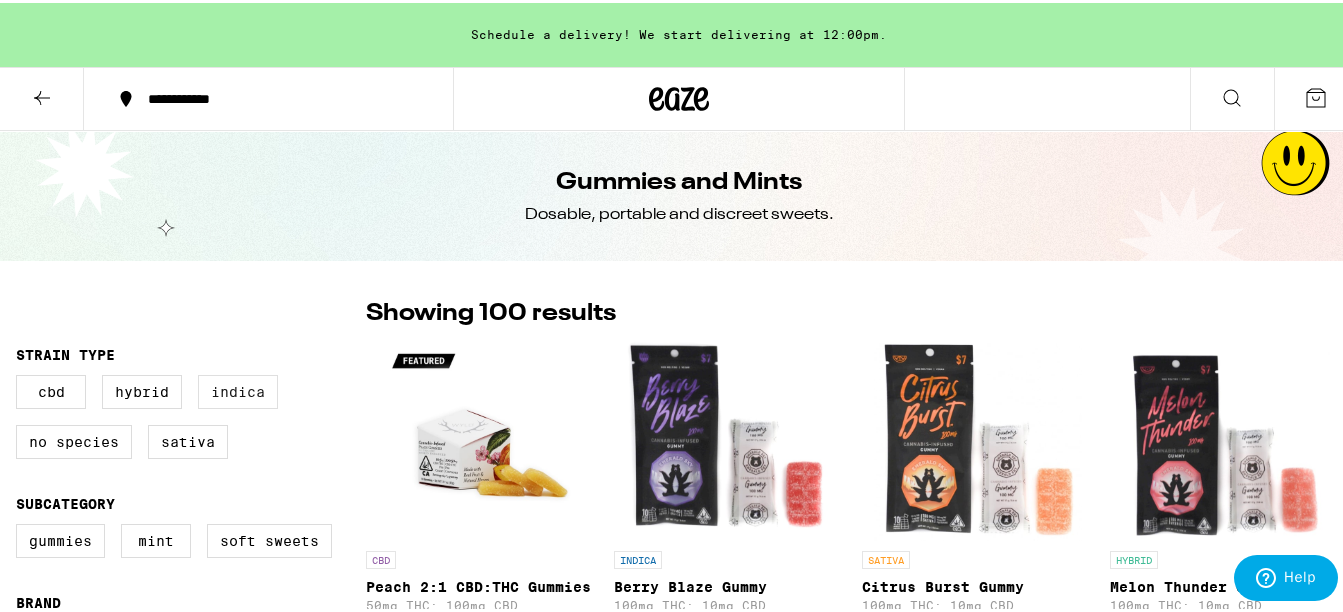 click on "Indica" at bounding box center (238, 389) 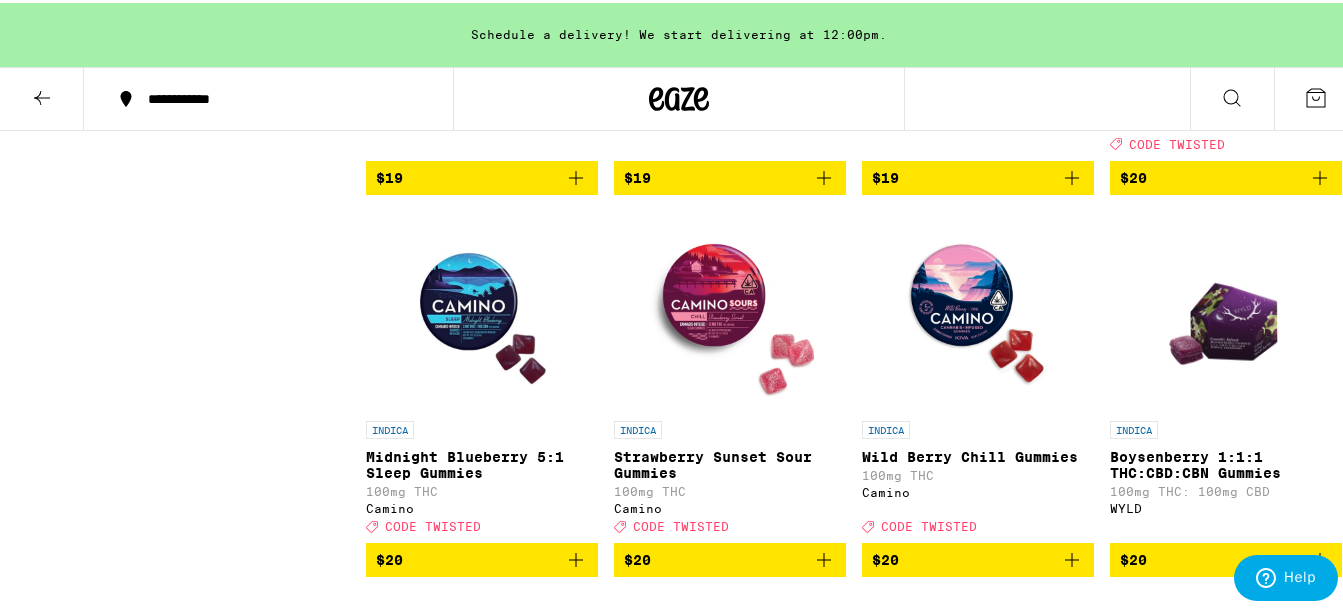 scroll, scrollTop: 2000, scrollLeft: 0, axis: vertical 